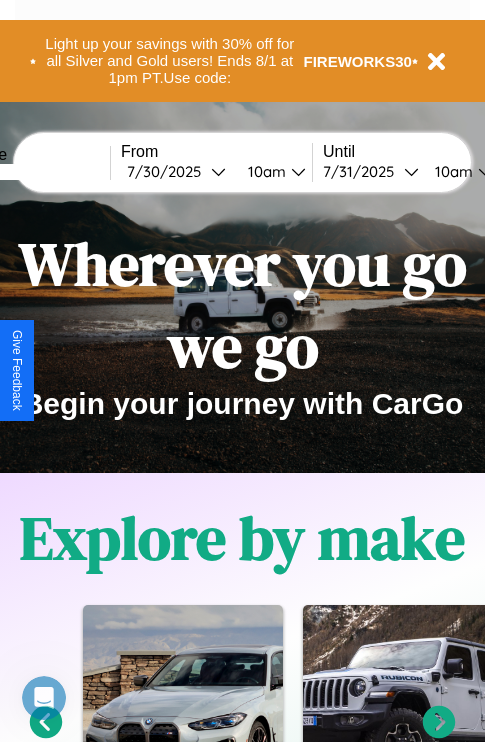 scroll, scrollTop: 0, scrollLeft: 0, axis: both 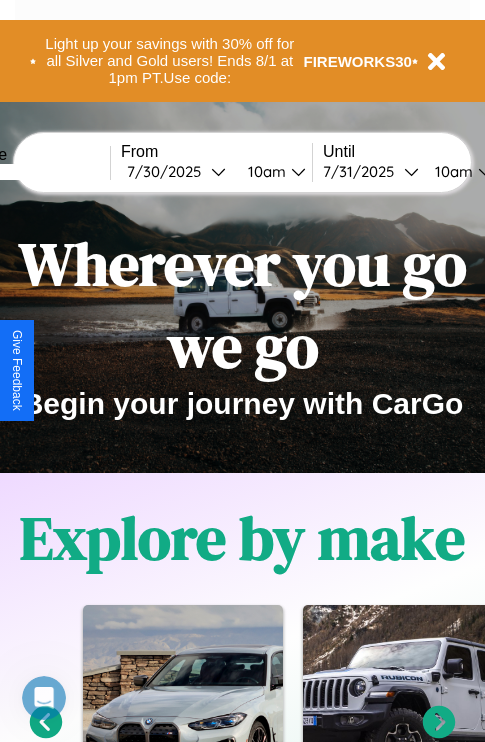 click at bounding box center (35, 172) 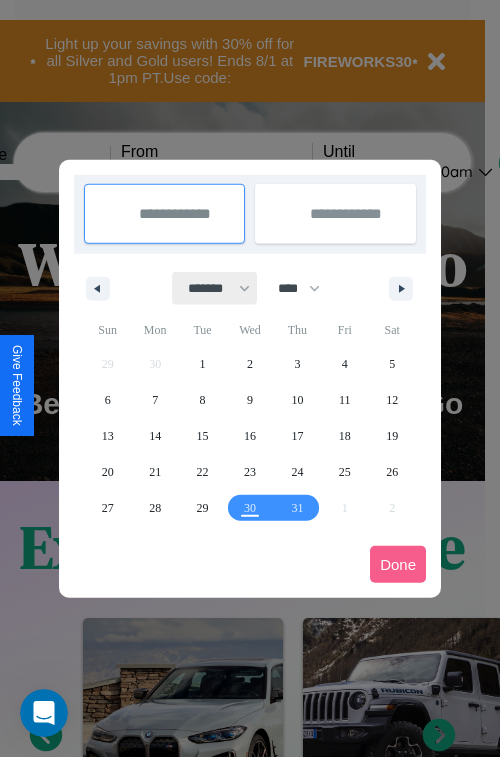 click on "******* ******** ***** ***** *** **** **** ****** ********* ******* ******** ********" at bounding box center [215, 288] 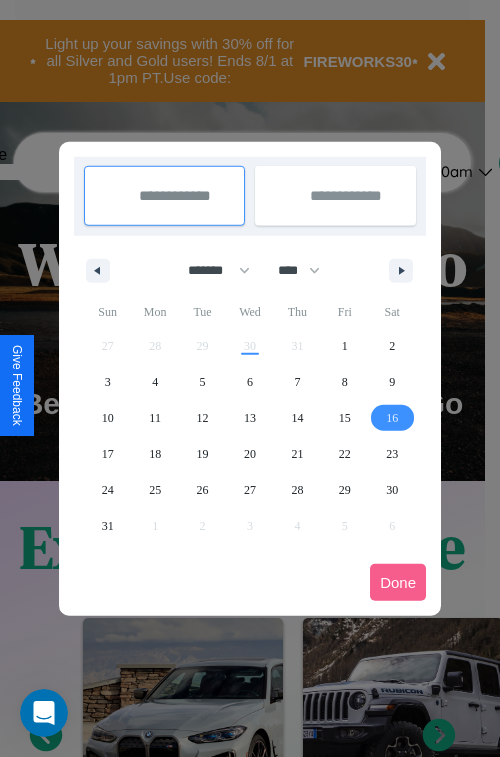 click on "16" at bounding box center (392, 418) 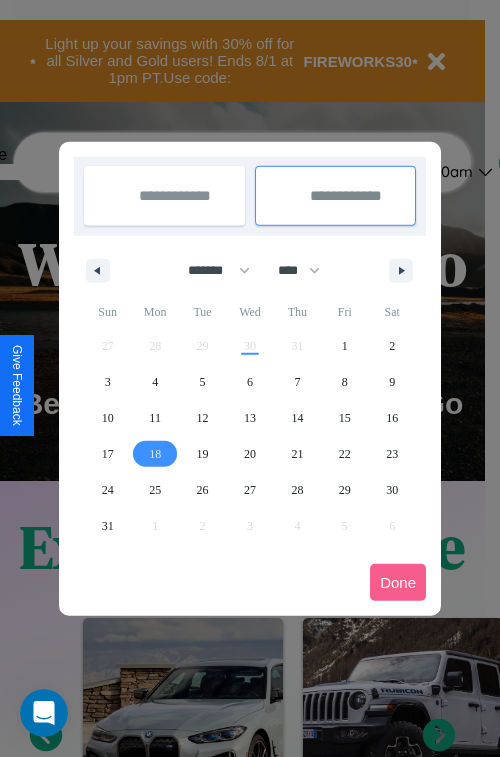 click on "18" at bounding box center [155, 454] 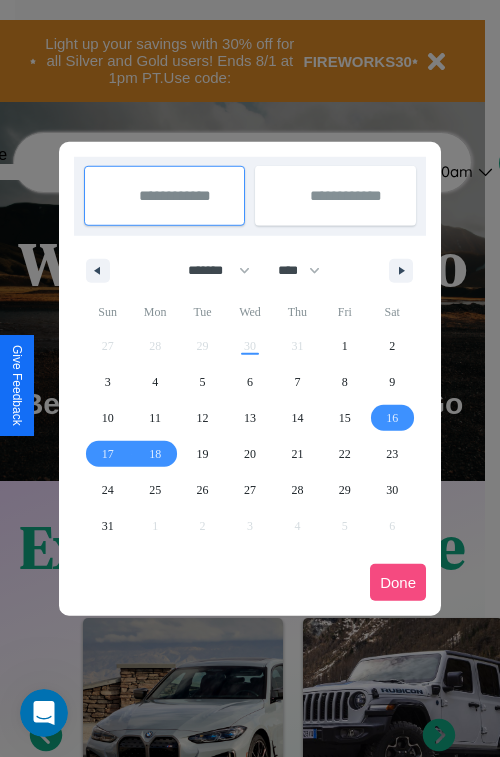 click on "Done" at bounding box center [398, 582] 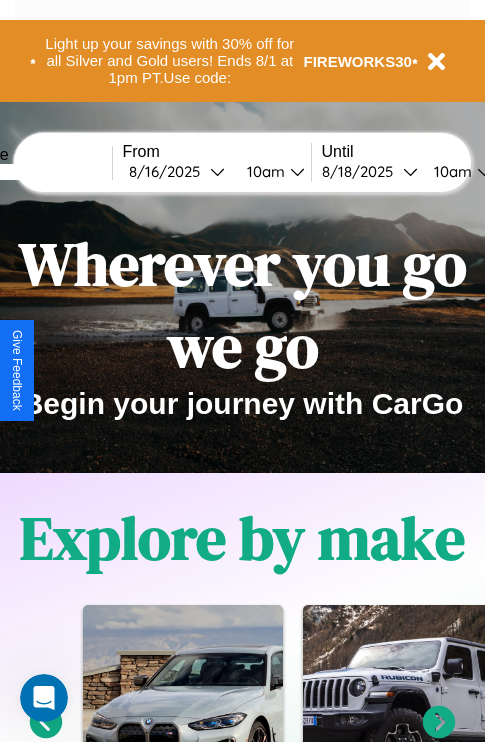 click on "10am" at bounding box center (263, 171) 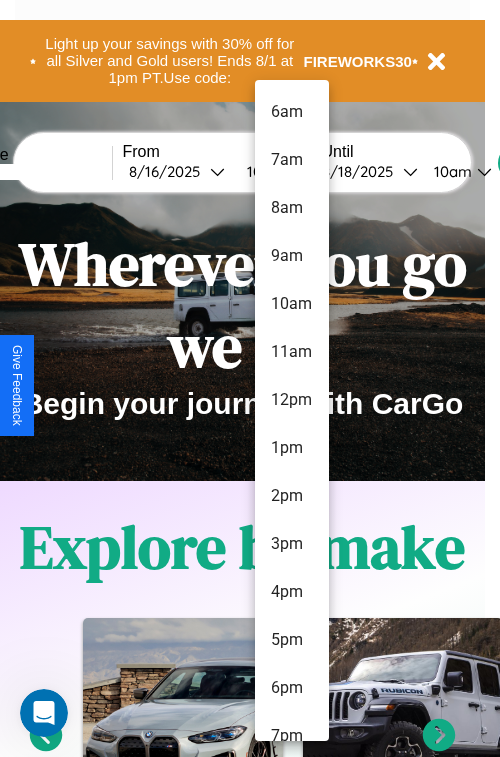 click on "7am" at bounding box center [292, 160] 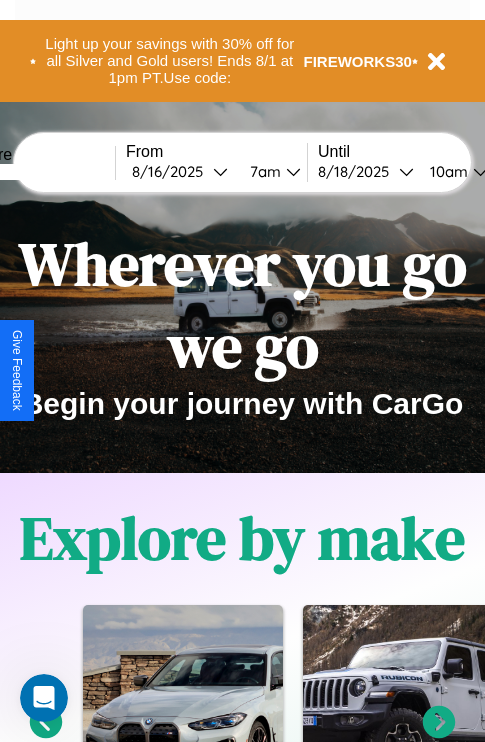 click on "10am" at bounding box center (446, 171) 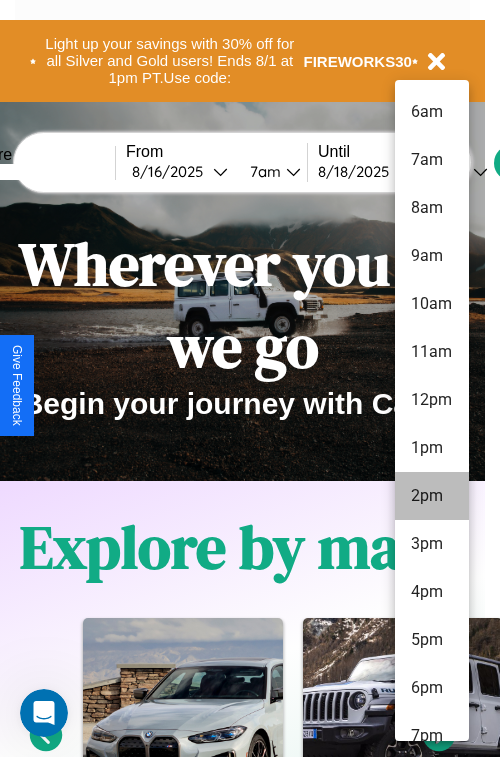 click on "2pm" at bounding box center (432, 496) 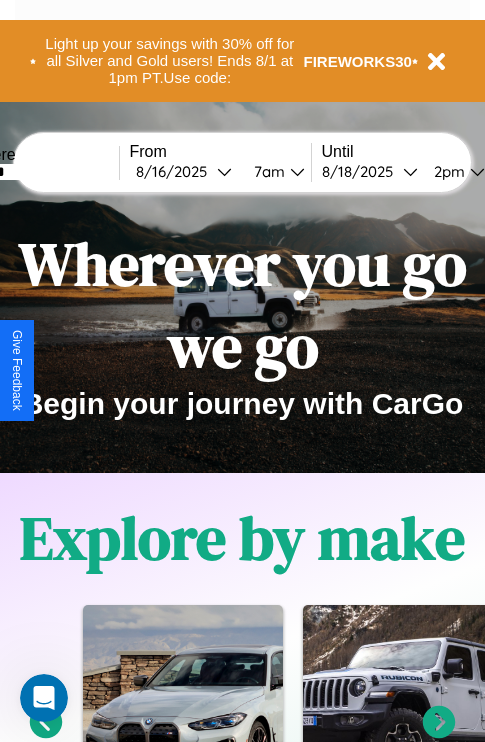 scroll, scrollTop: 0, scrollLeft: 67, axis: horizontal 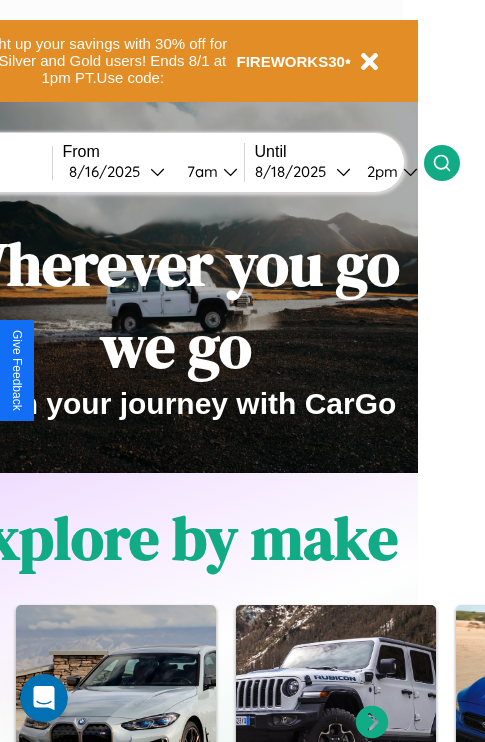 click 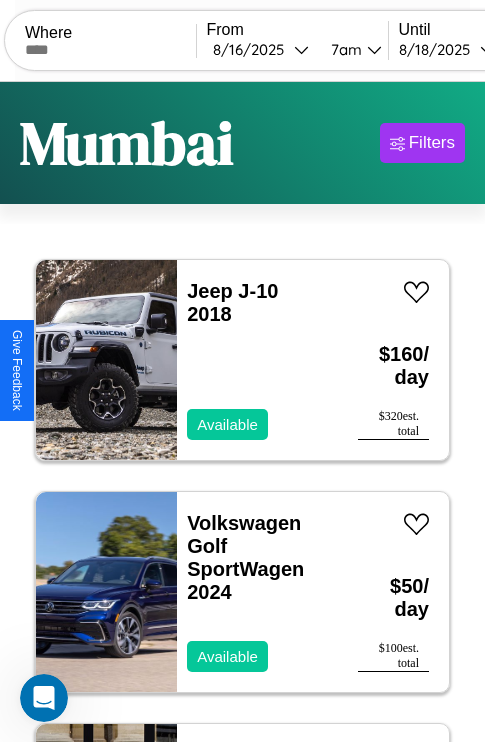 scroll, scrollTop: 94, scrollLeft: 0, axis: vertical 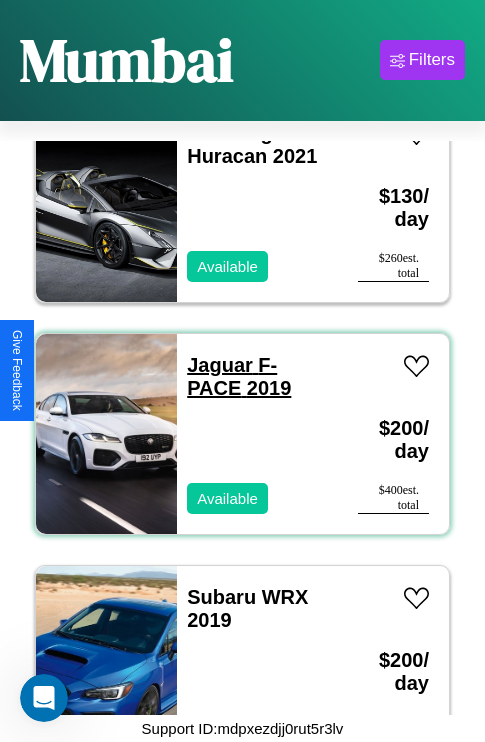click on "Jaguar   F-PACE   2019" at bounding box center (239, 376) 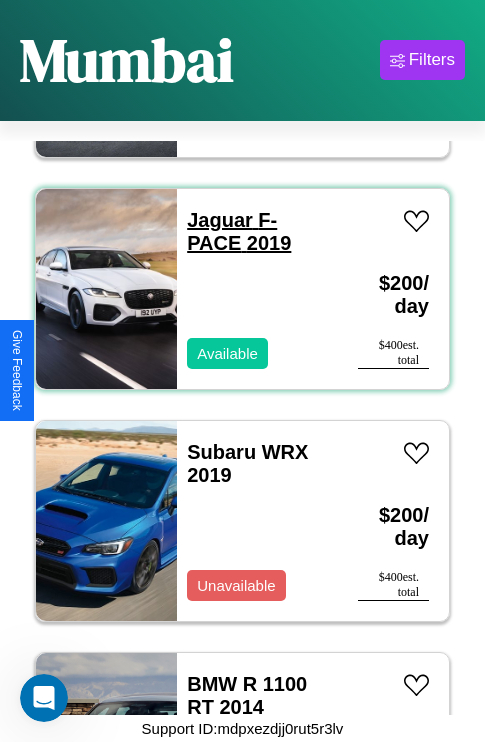 scroll, scrollTop: 6414, scrollLeft: 0, axis: vertical 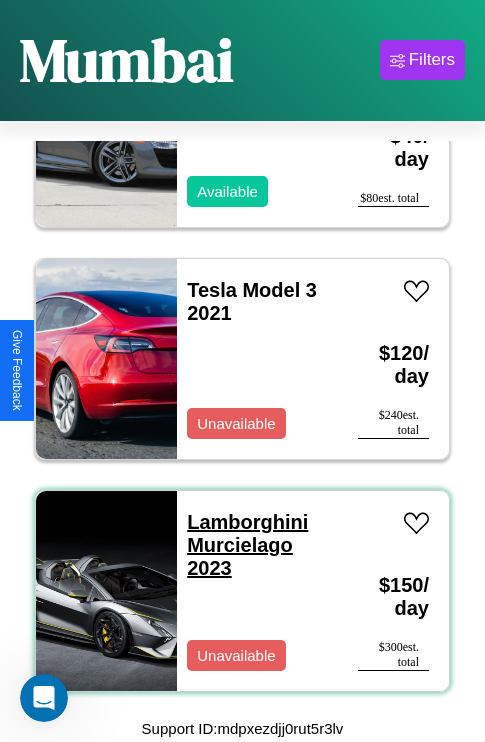 click on "Lamborghini   Murcielago   2023" at bounding box center (247, 545) 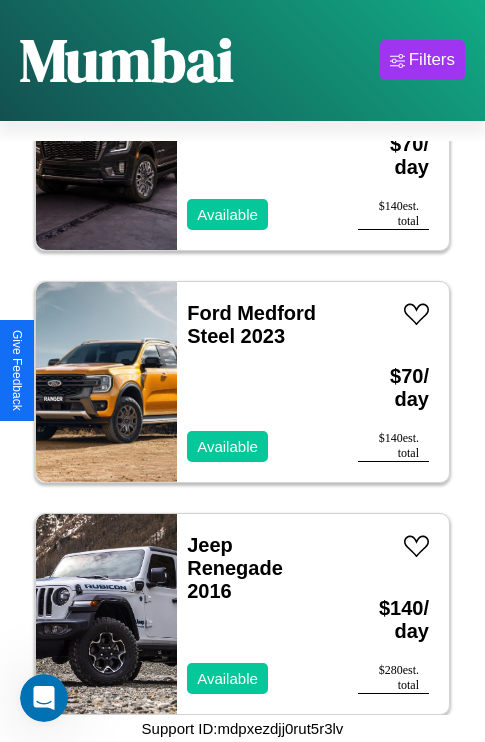scroll, scrollTop: 1235, scrollLeft: 0, axis: vertical 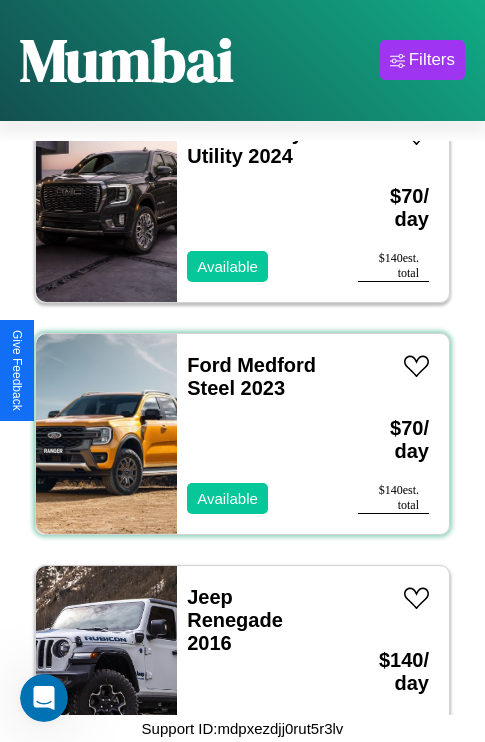 click on "Ford   Medford Steel   2023 Available" at bounding box center [257, 434] 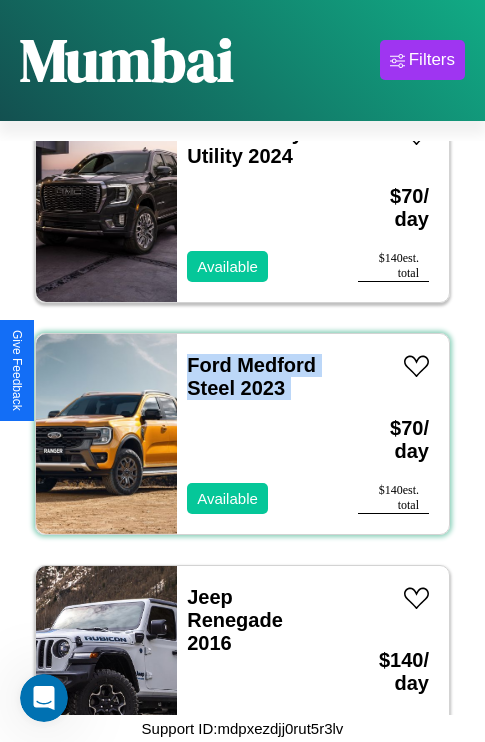 click on "Ford   Medford Steel   2023 Available" at bounding box center [257, 434] 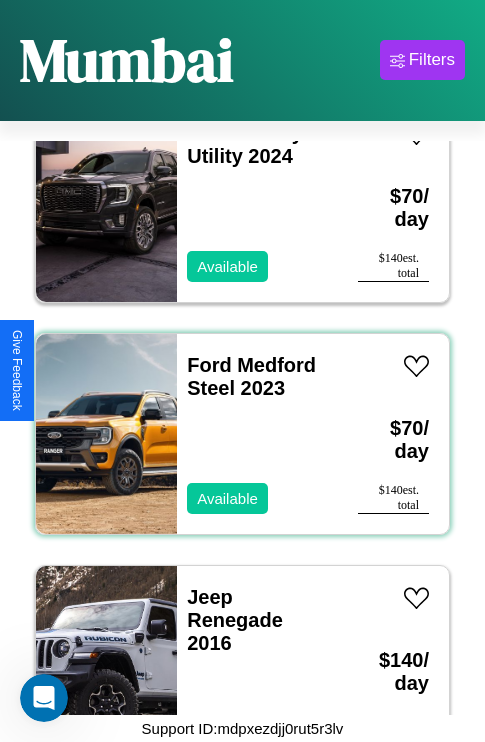 click on "Ford   Medford Steel   2023 Available" at bounding box center [257, 434] 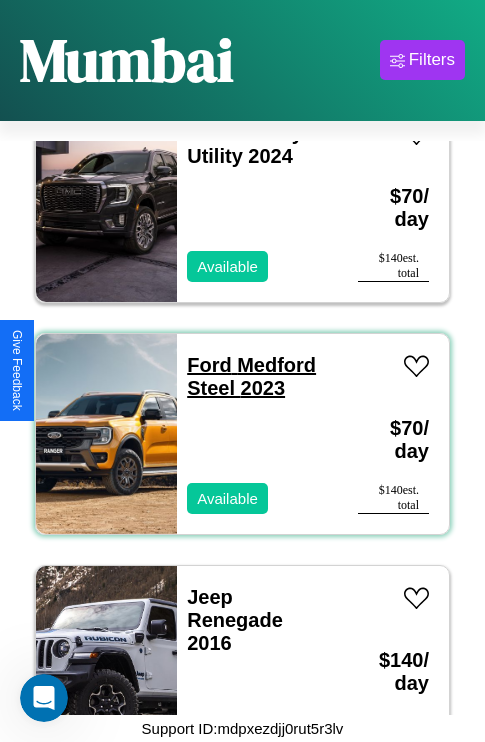 click on "Ford   Medford Steel   2023" at bounding box center (251, 376) 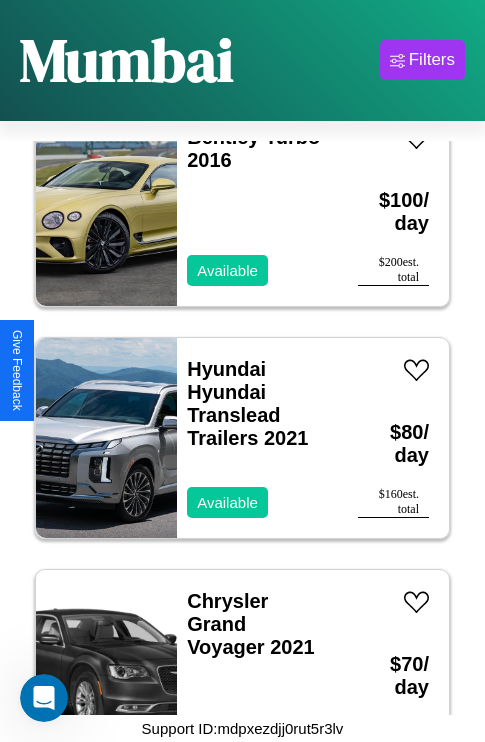 scroll, scrollTop: 4947, scrollLeft: 0, axis: vertical 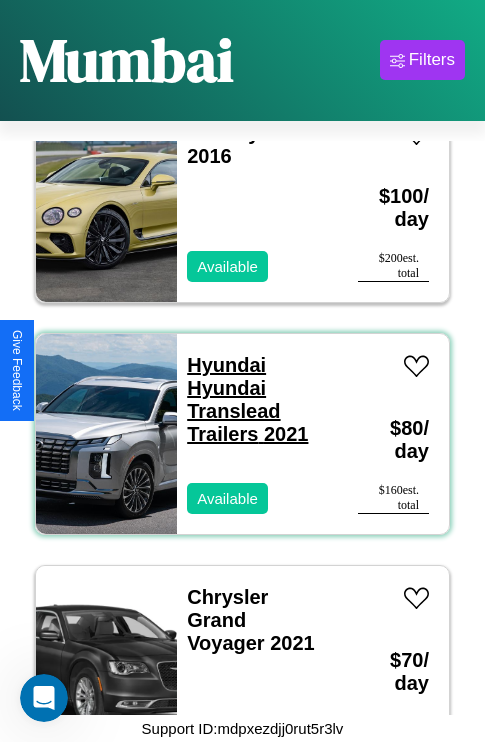click on "Hyundai   Hyundai Translead Trailers   2021" at bounding box center [247, 399] 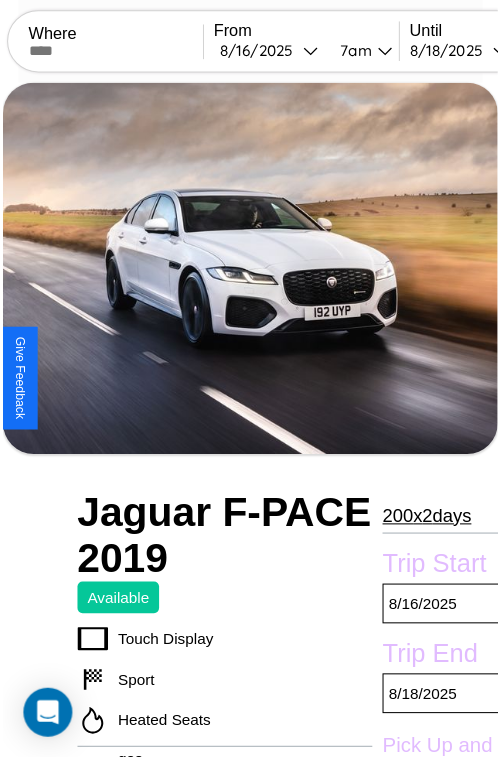 scroll, scrollTop: 221, scrollLeft: 107, axis: both 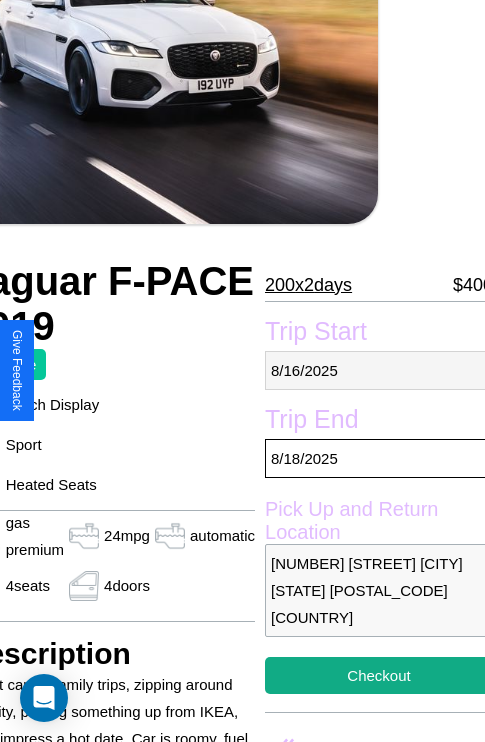 click on "8 / 16 / 2025" at bounding box center [379, 370] 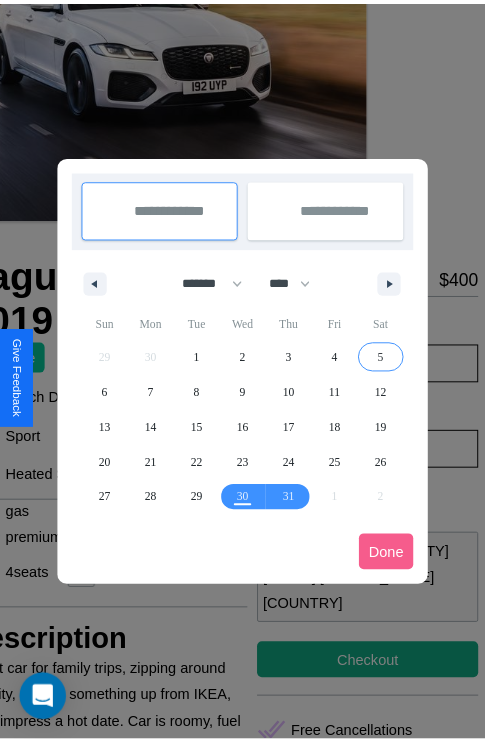 scroll, scrollTop: 0, scrollLeft: 107, axis: horizontal 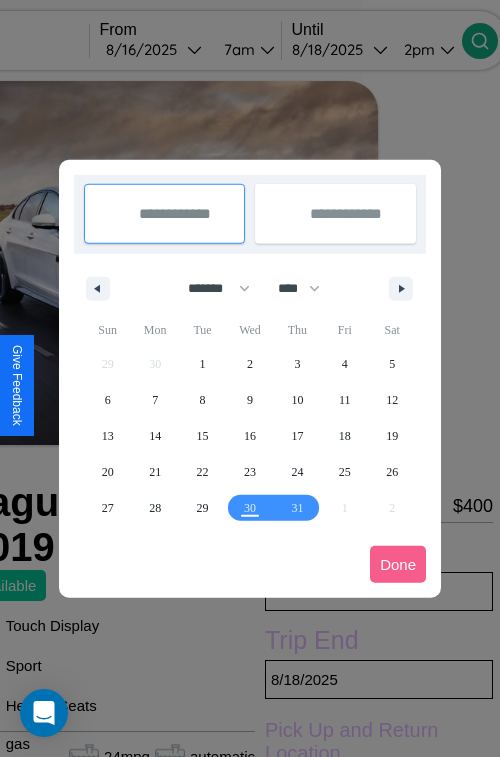 click at bounding box center [250, 378] 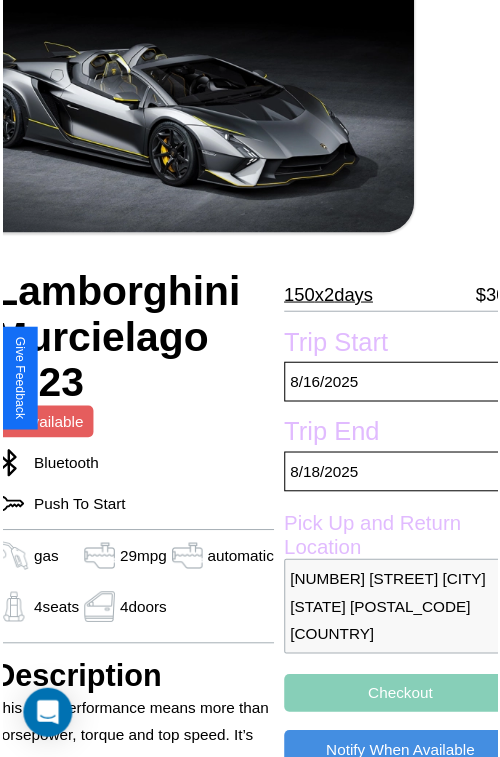 scroll, scrollTop: 130, scrollLeft: 84, axis: both 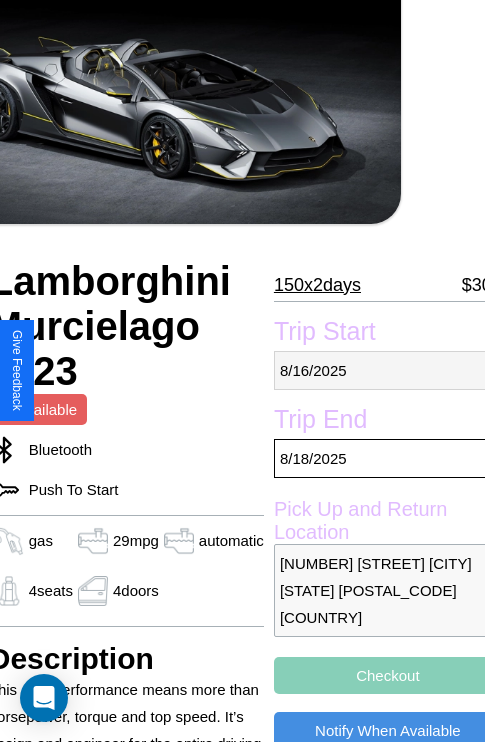 click on "[MONTH] / [DAY] / [YEAR]" at bounding box center [388, 370] 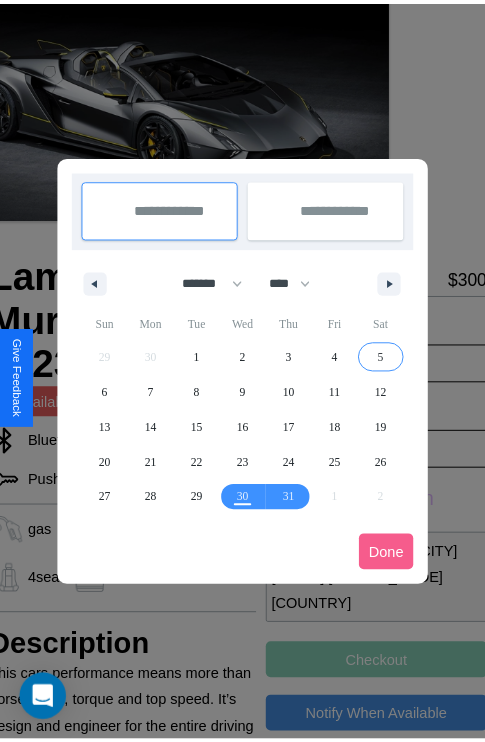 scroll, scrollTop: 0, scrollLeft: 84, axis: horizontal 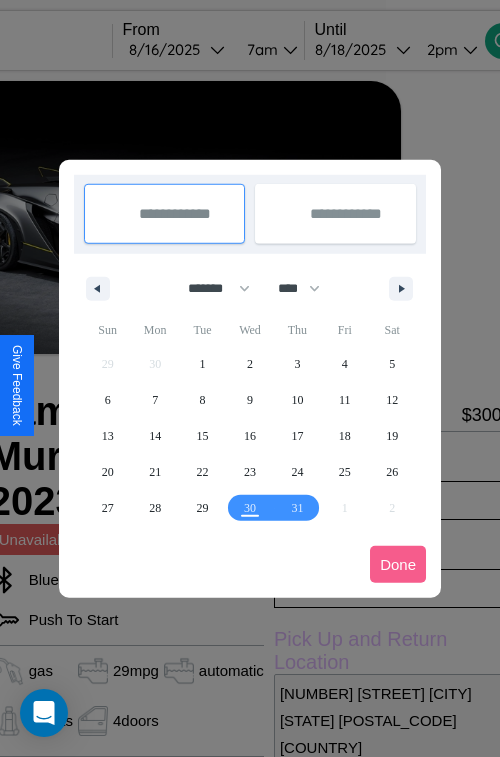 click at bounding box center (250, 378) 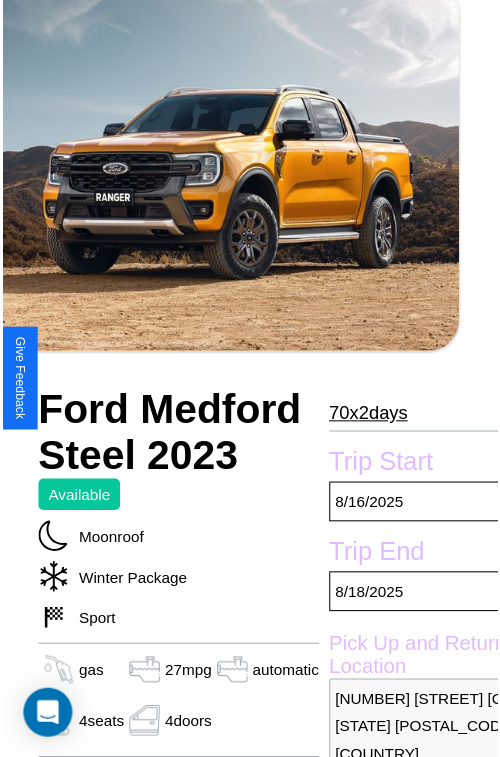 scroll, scrollTop: 219, scrollLeft: 84, axis: both 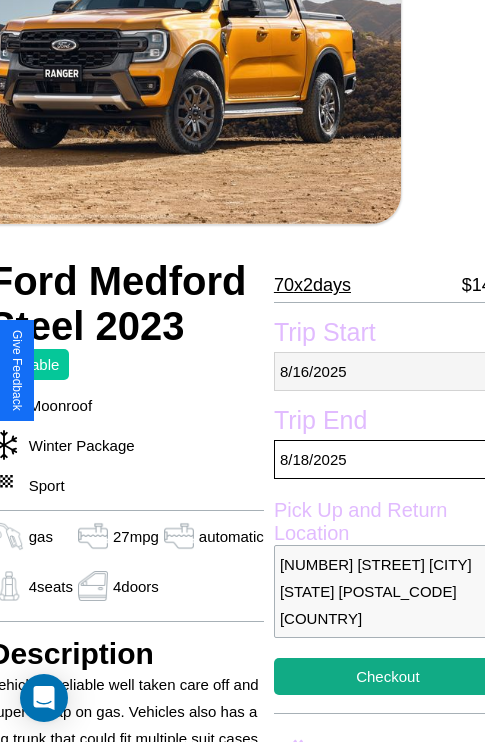 click on "8 / 16 / 2025" at bounding box center (388, 371) 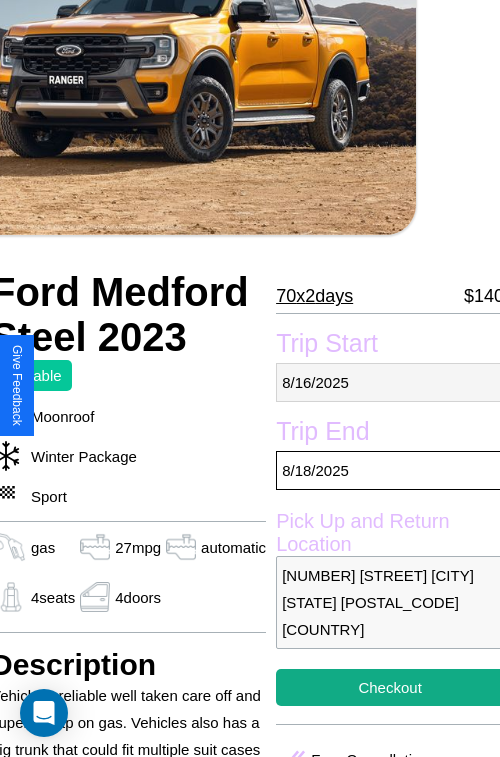 select on "*" 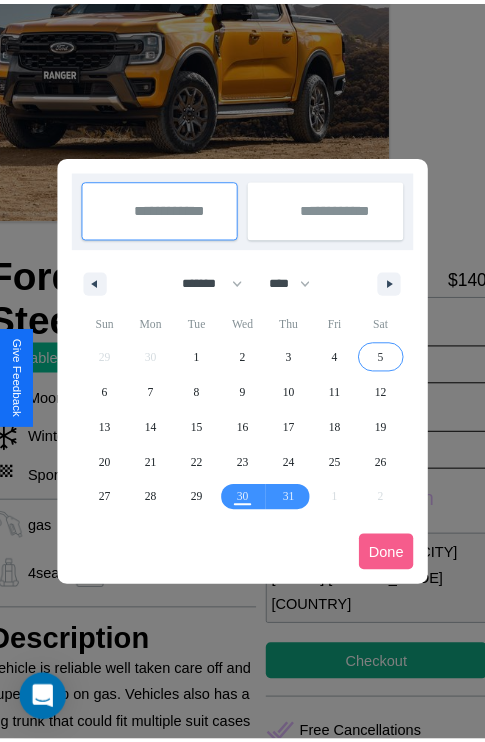 scroll, scrollTop: 0, scrollLeft: 84, axis: horizontal 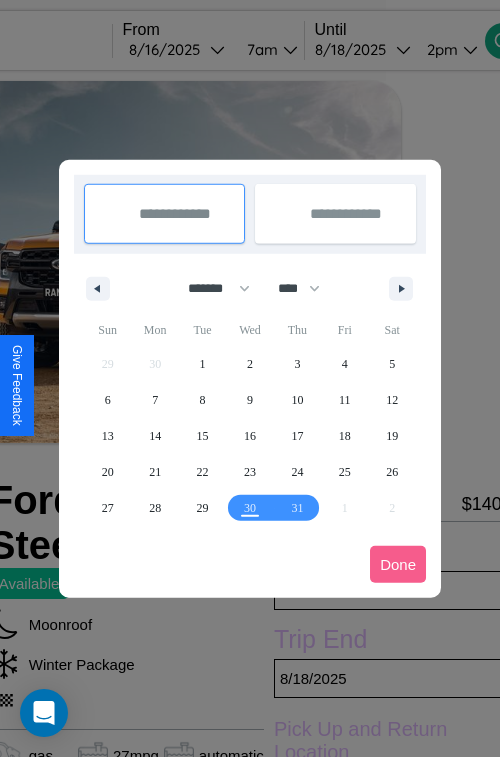 click at bounding box center [250, 378] 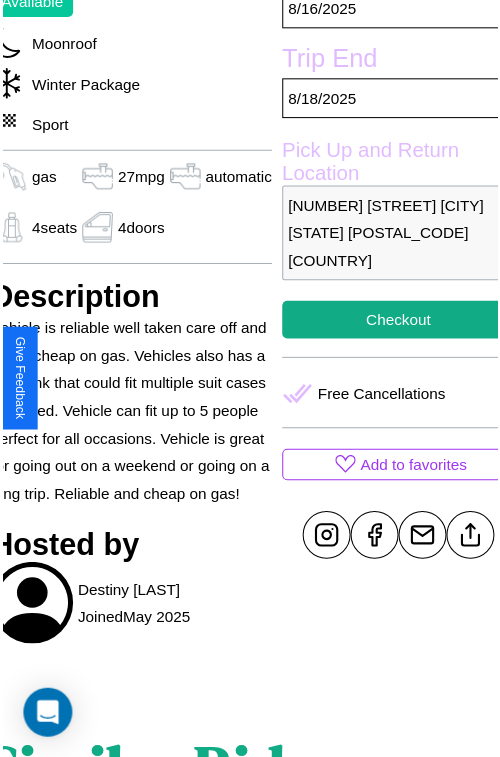 scroll, scrollTop: 639, scrollLeft: 84, axis: both 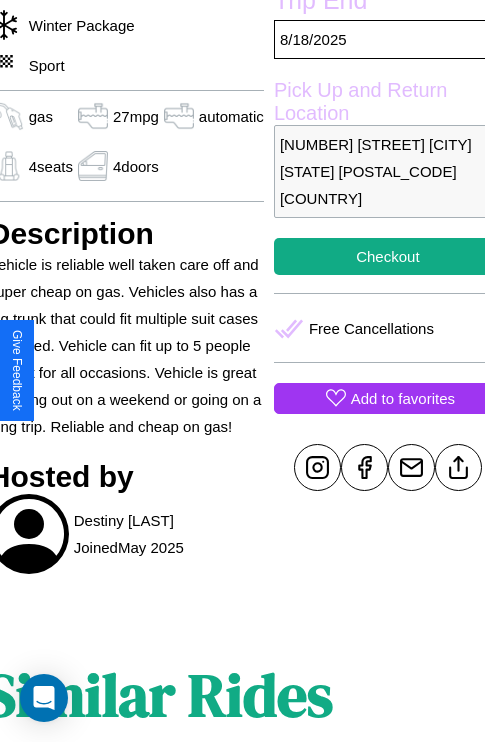 click on "Add to favorites" at bounding box center (403, 398) 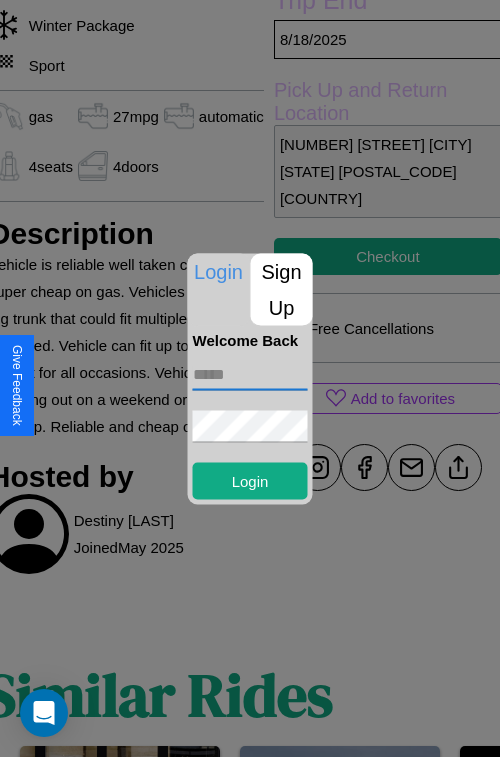click at bounding box center [250, 374] 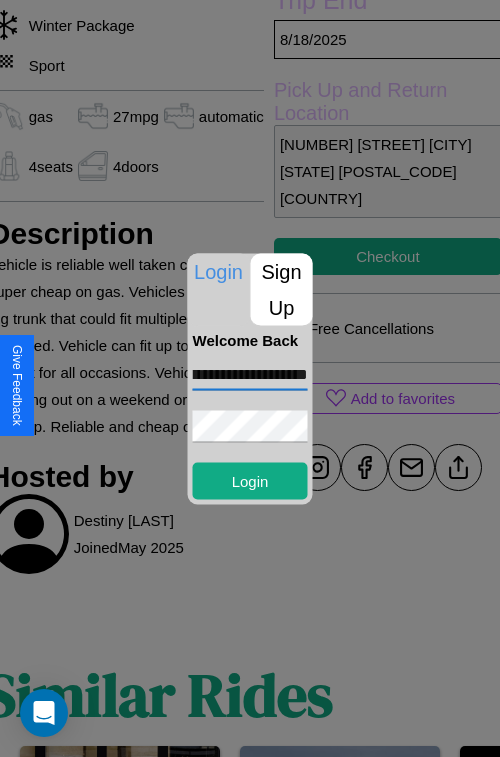 scroll, scrollTop: 0, scrollLeft: 51, axis: horizontal 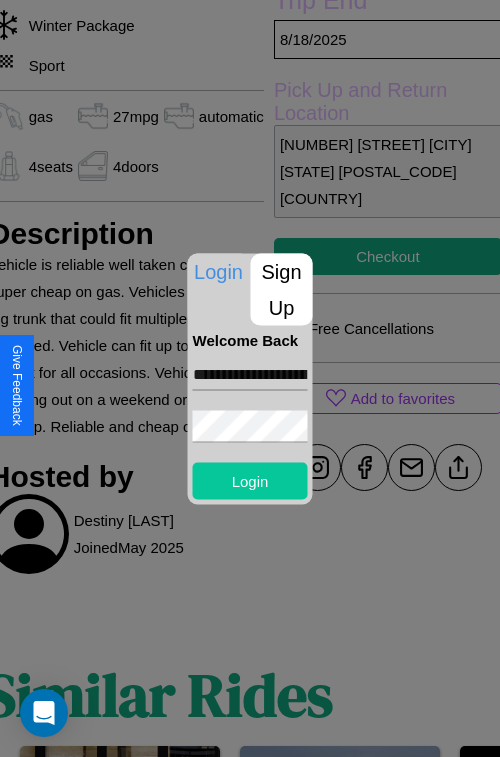 click on "Login" at bounding box center (250, 480) 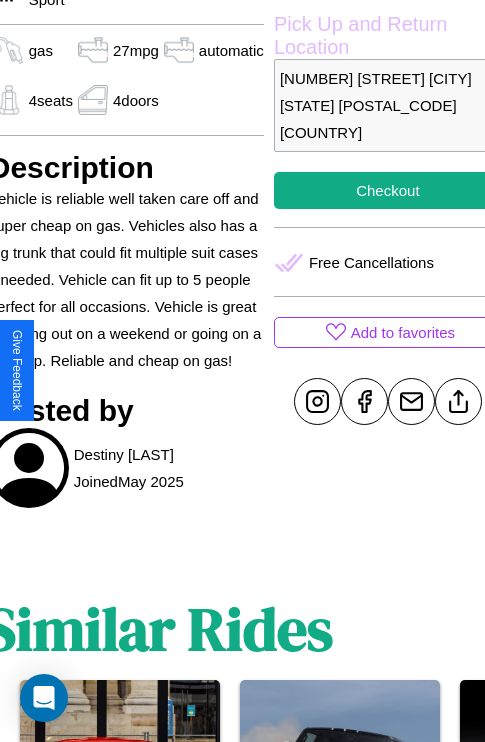 scroll, scrollTop: 708, scrollLeft: 84, axis: both 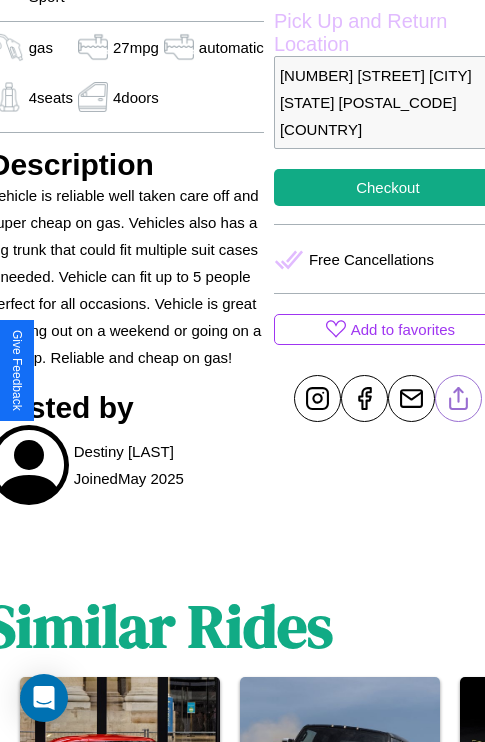 click 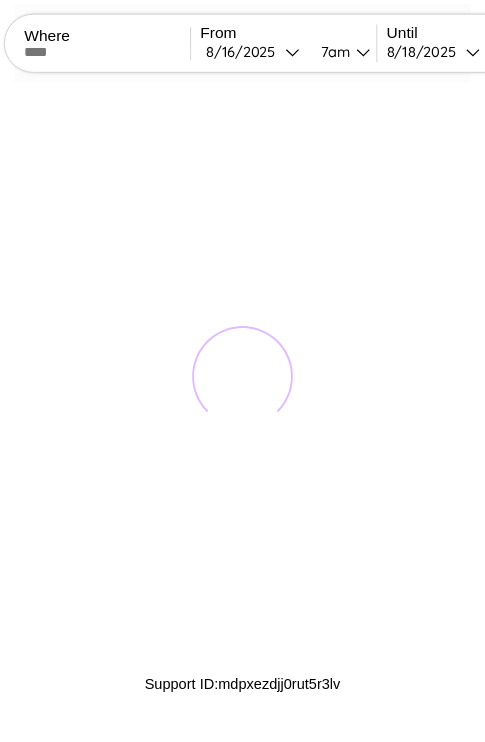scroll, scrollTop: 0, scrollLeft: 0, axis: both 